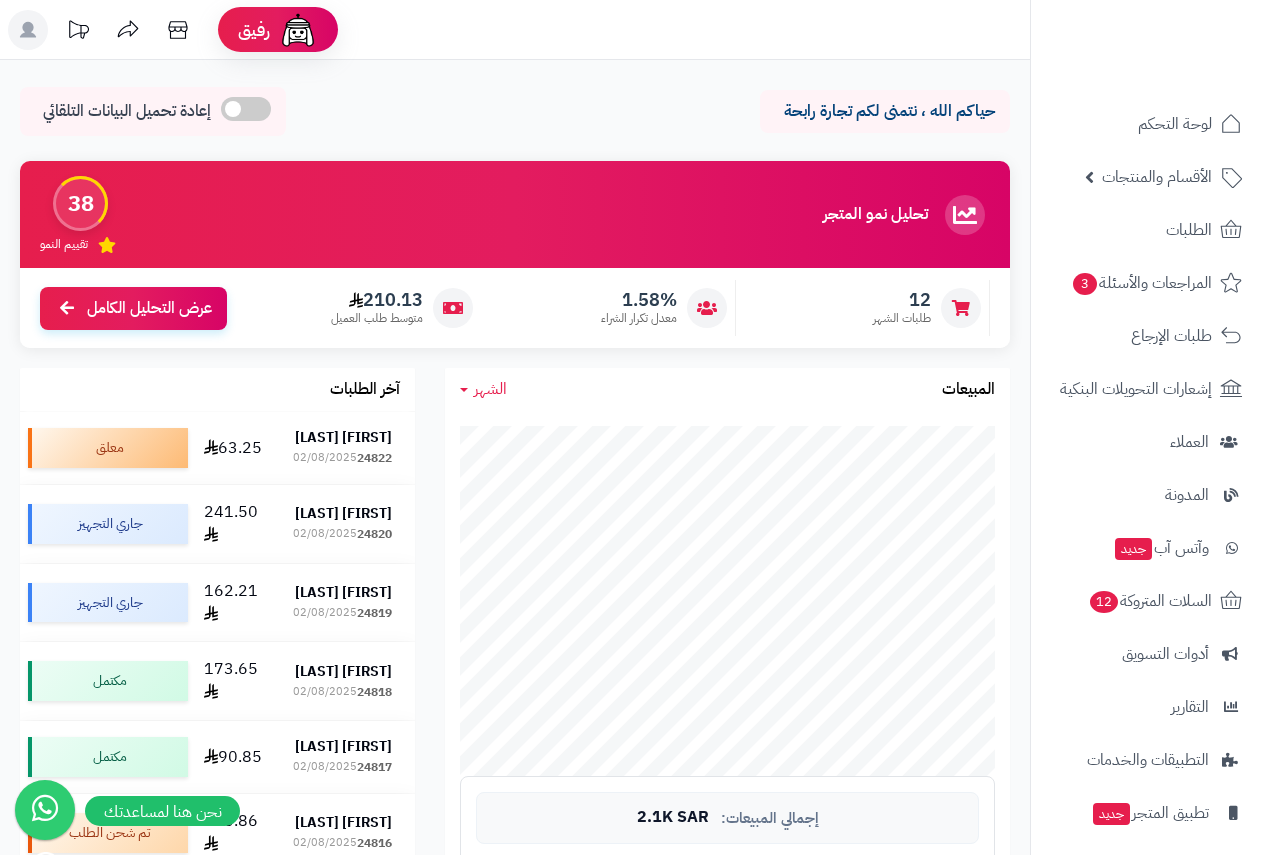 scroll, scrollTop: 0, scrollLeft: 0, axis: both 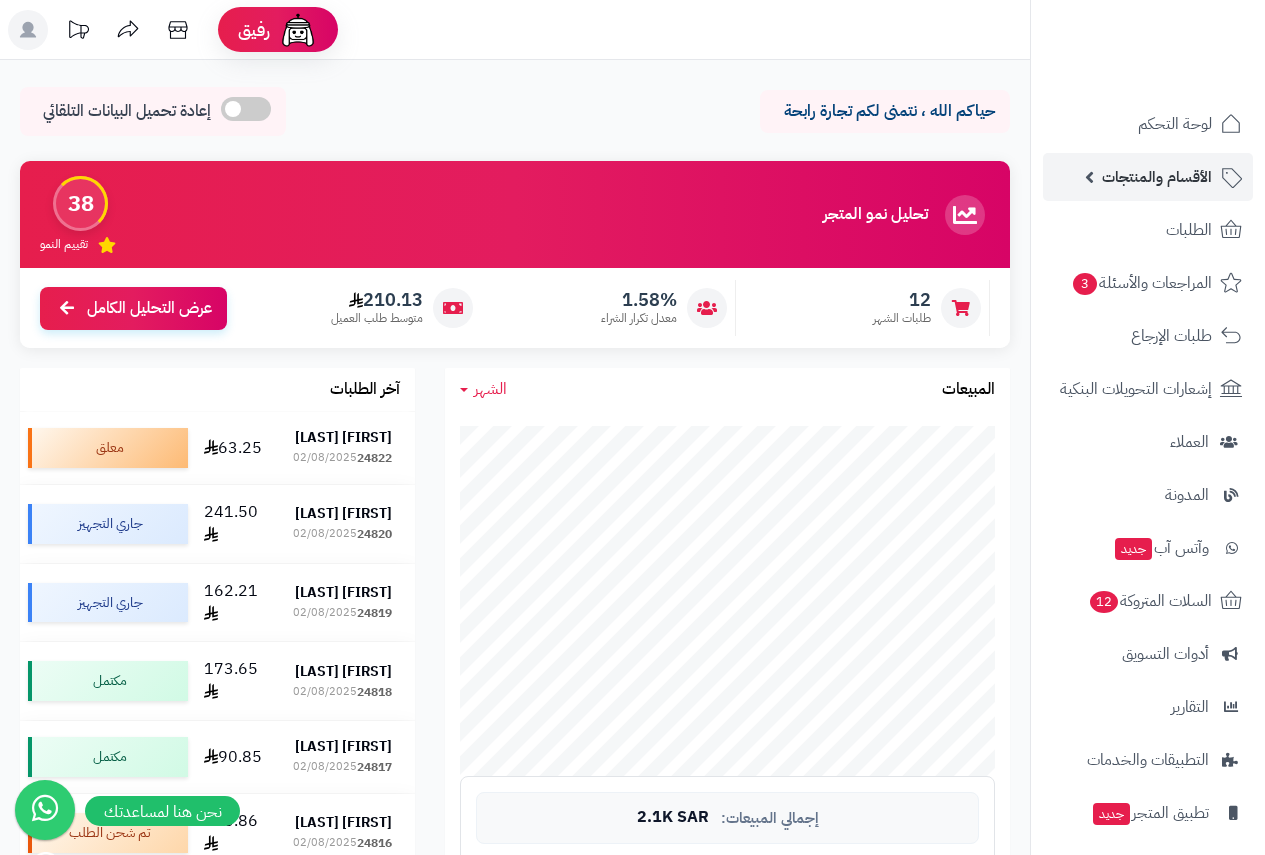 click on "الأقسام والمنتجات" at bounding box center [1157, 177] 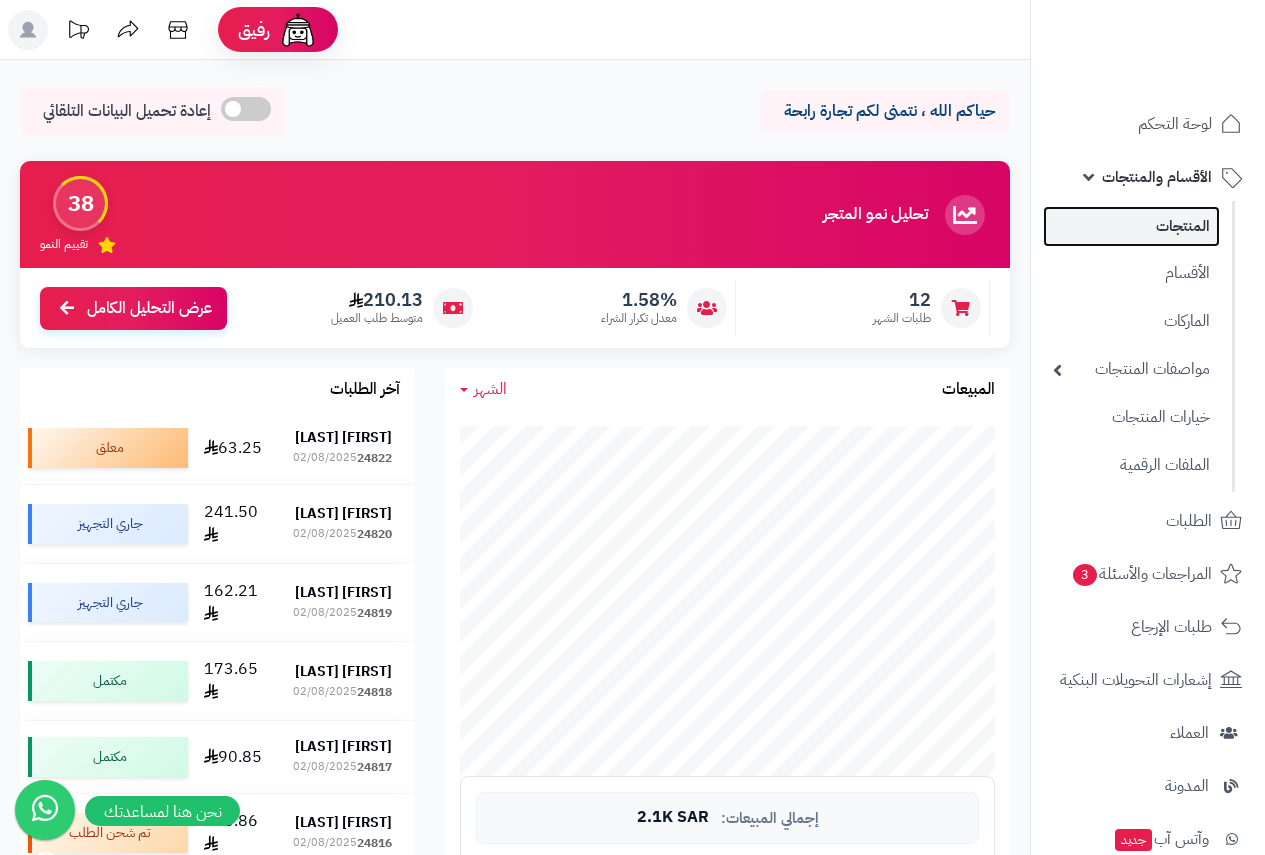 click on "المنتجات" at bounding box center (1131, 226) 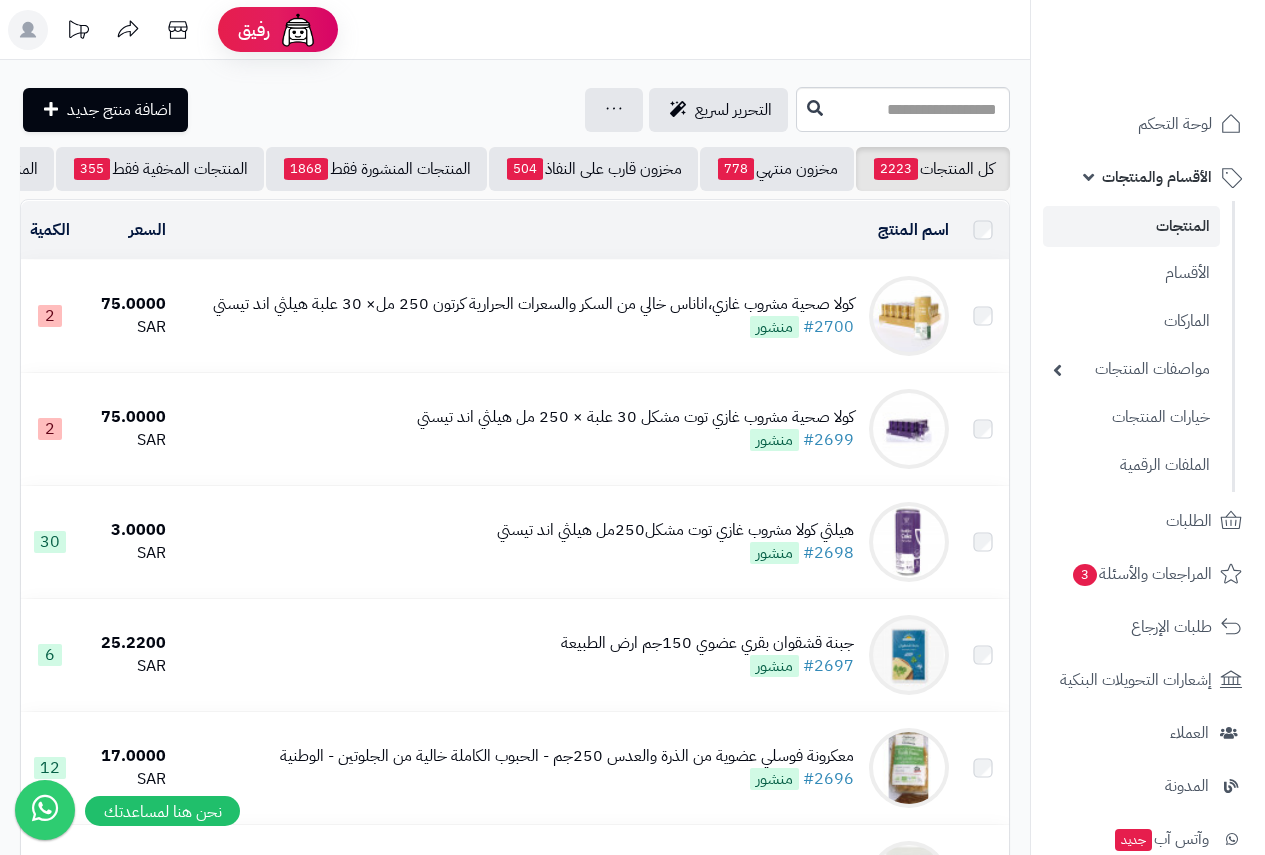 scroll, scrollTop: 0, scrollLeft: 0, axis: both 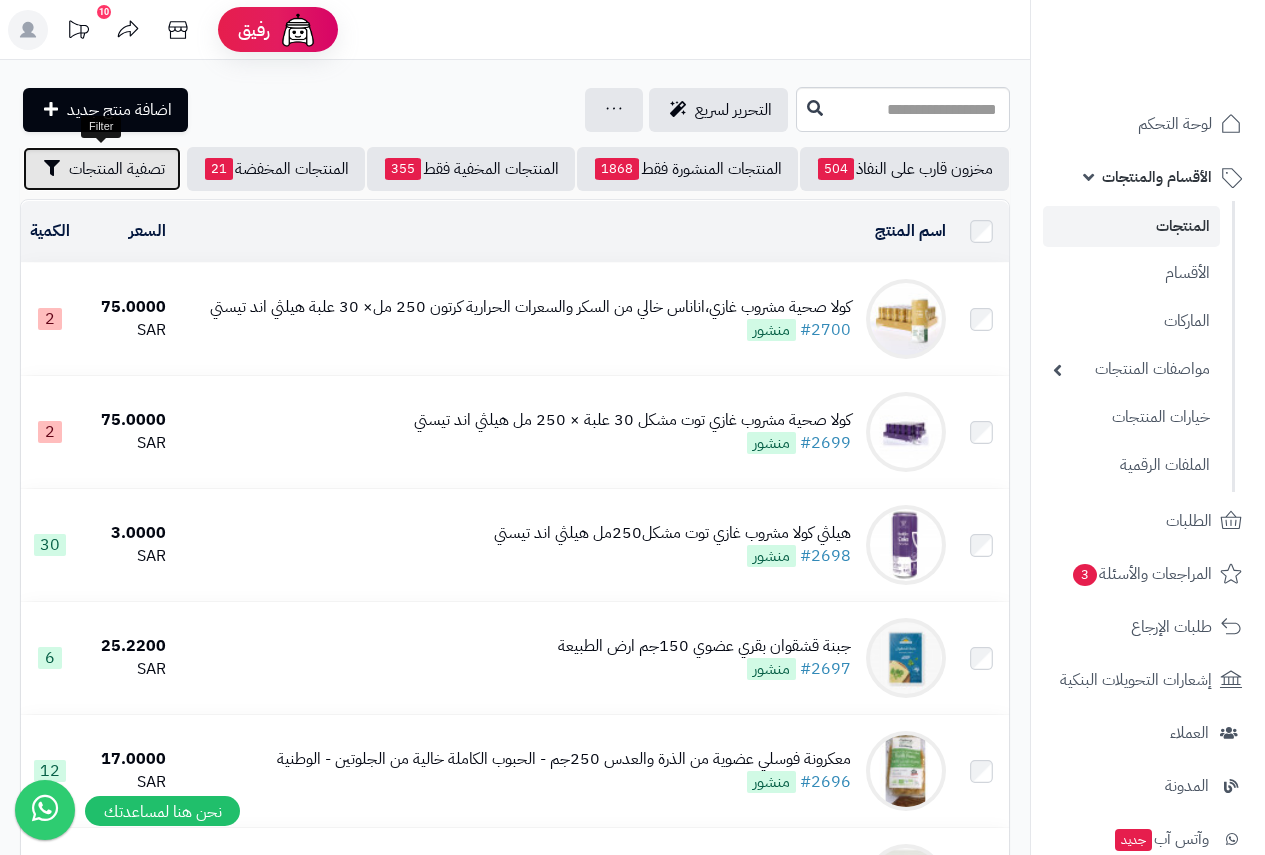 click on "تصفية المنتجات" at bounding box center (117, 169) 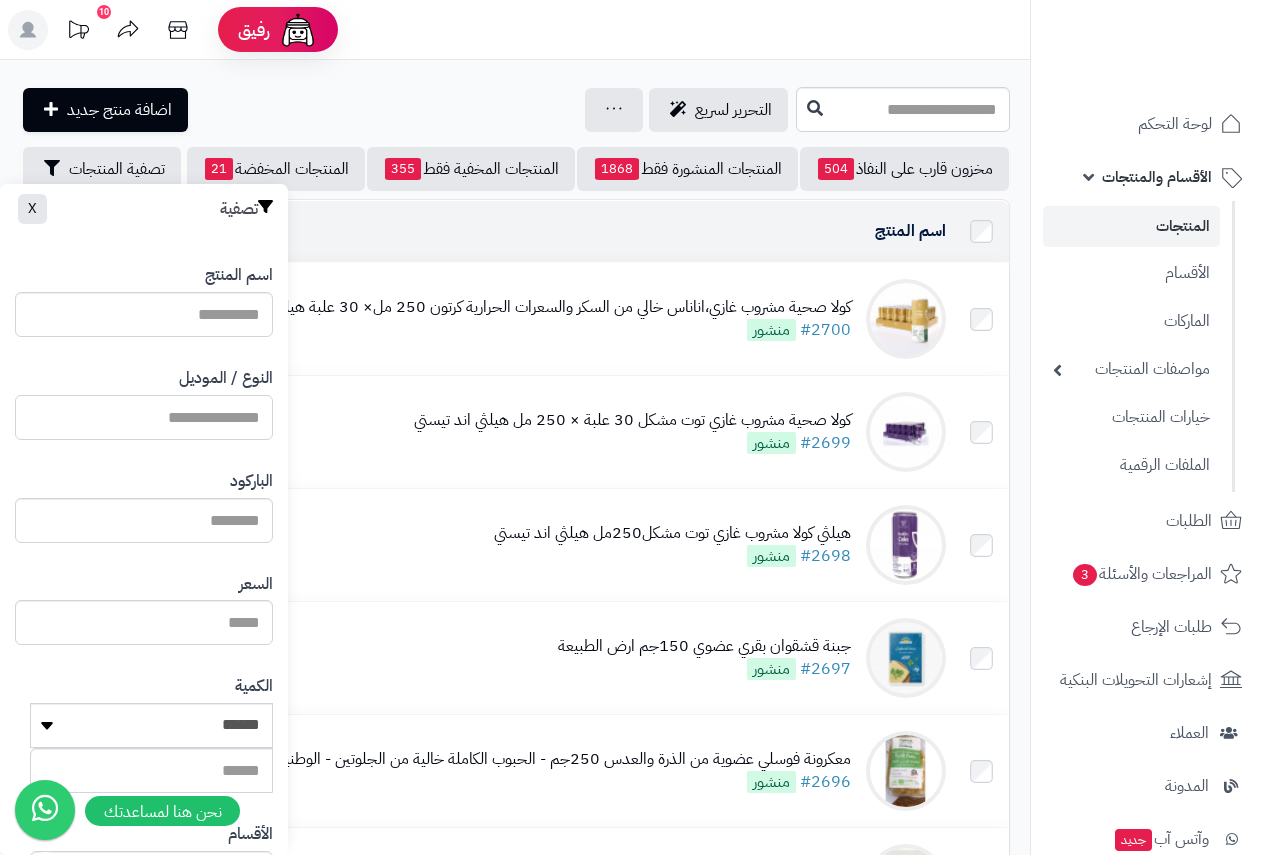 click on "النوع / الموديل" at bounding box center (144, 417) 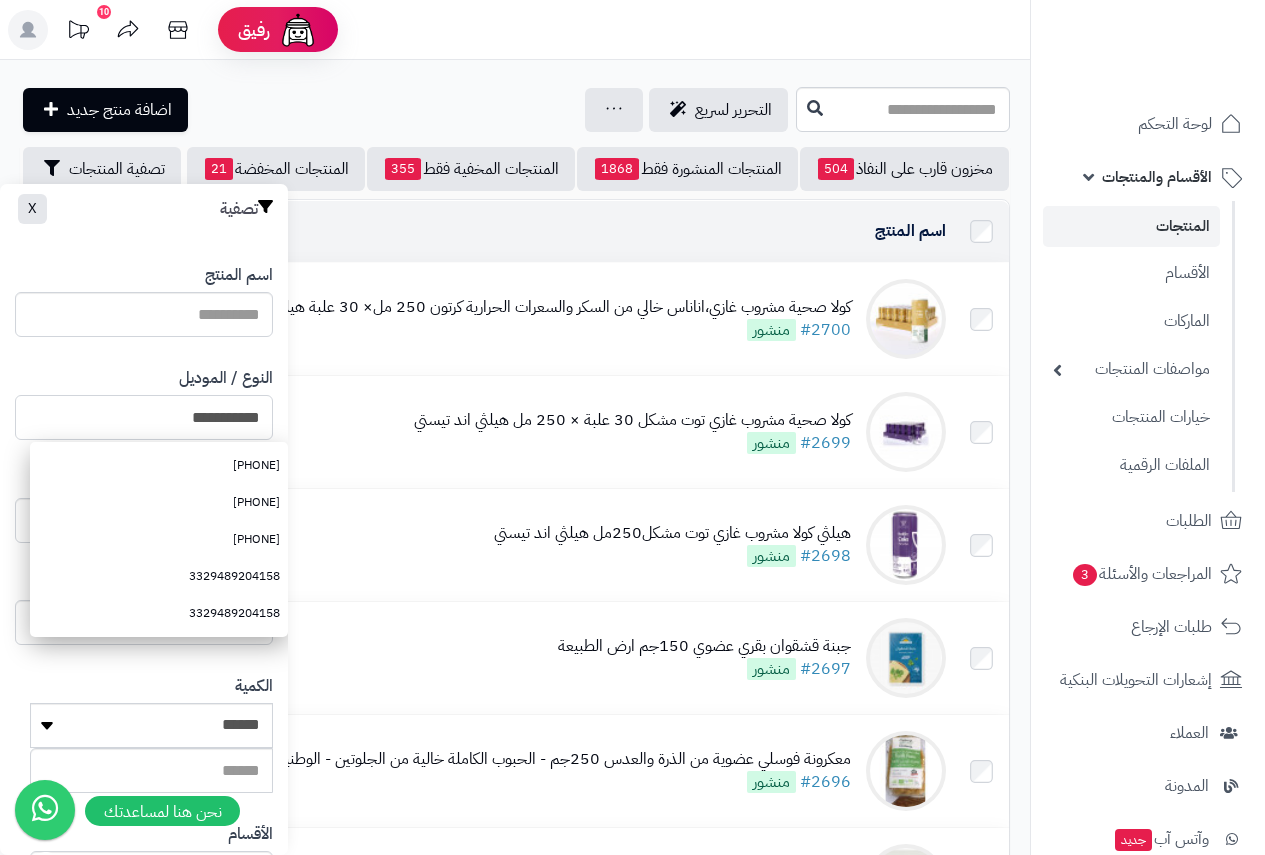 type on "**********" 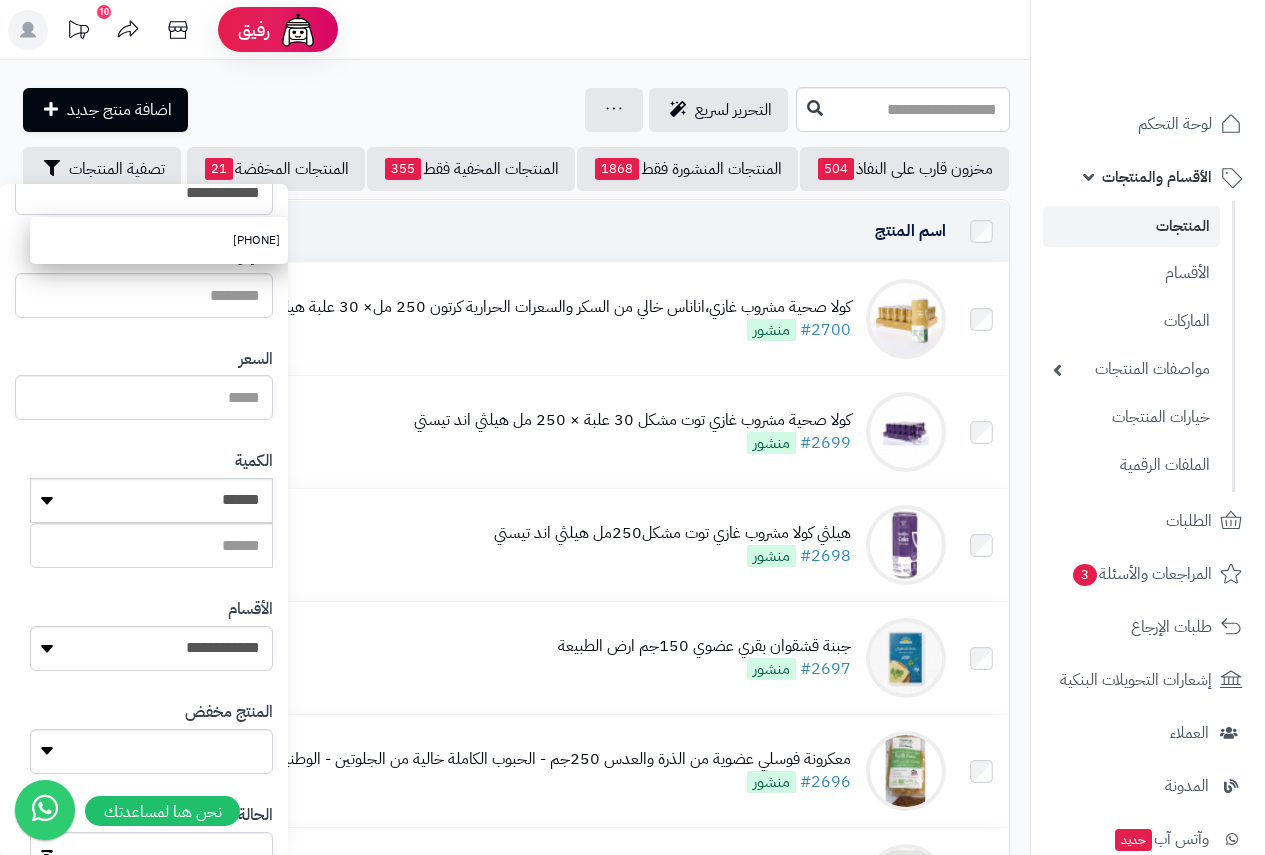scroll, scrollTop: 368, scrollLeft: 0, axis: vertical 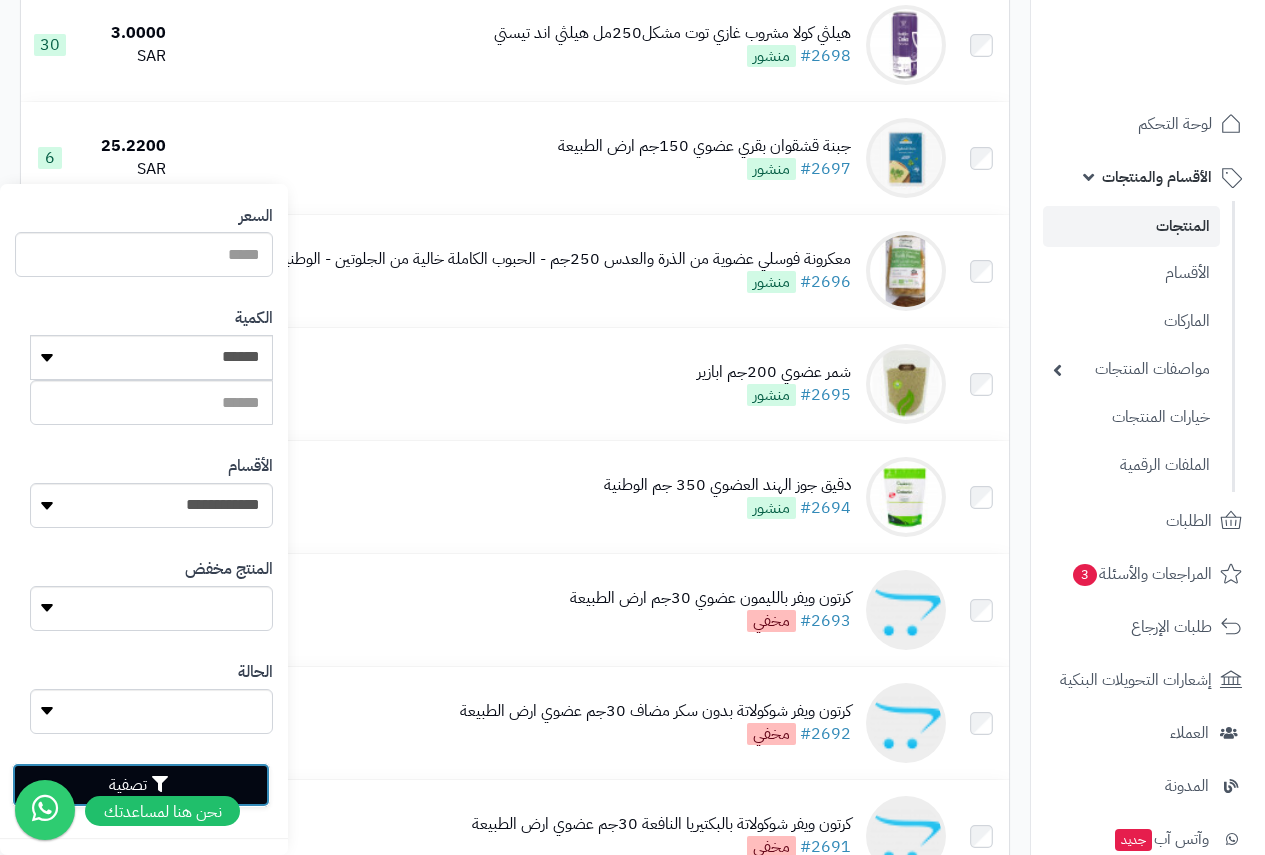 click on "تصفية" at bounding box center (141, 785) 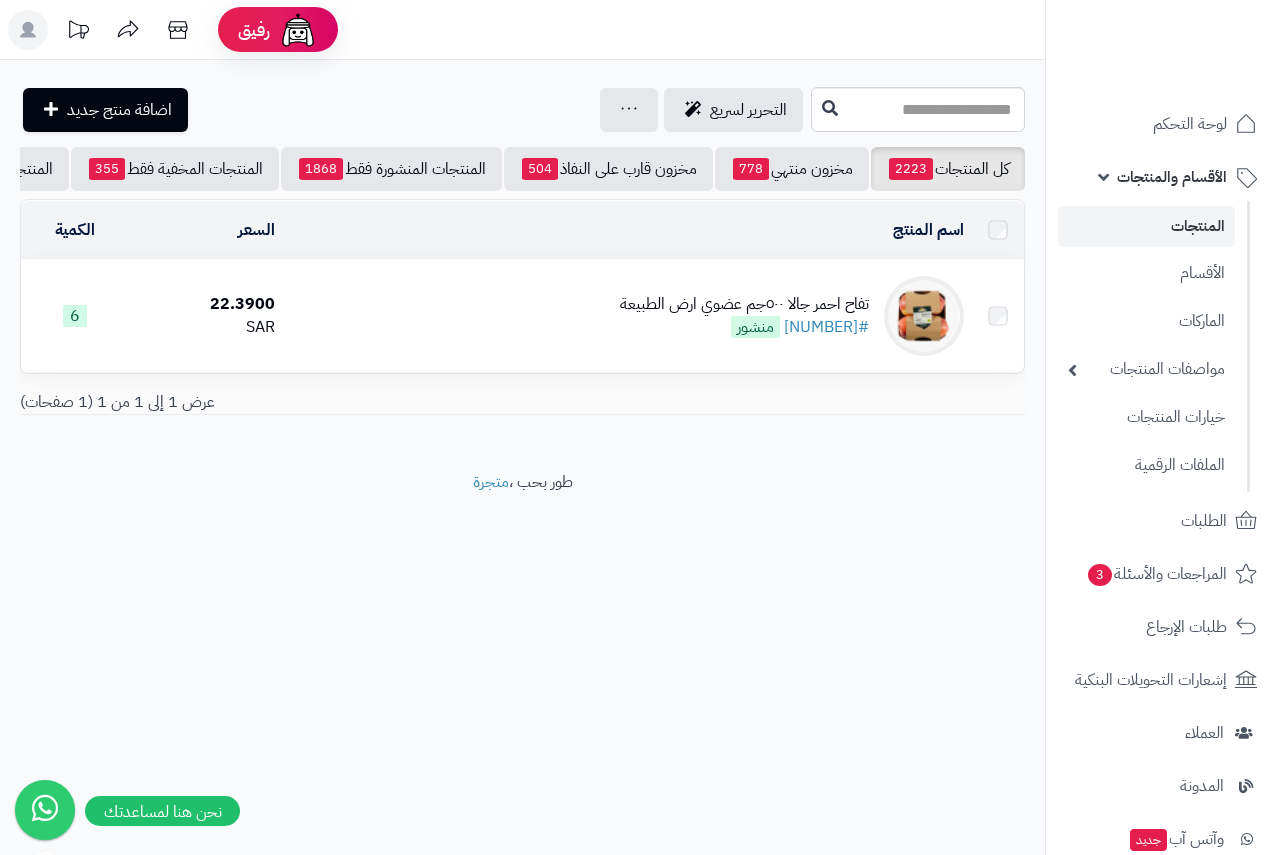 scroll, scrollTop: 0, scrollLeft: 0, axis: both 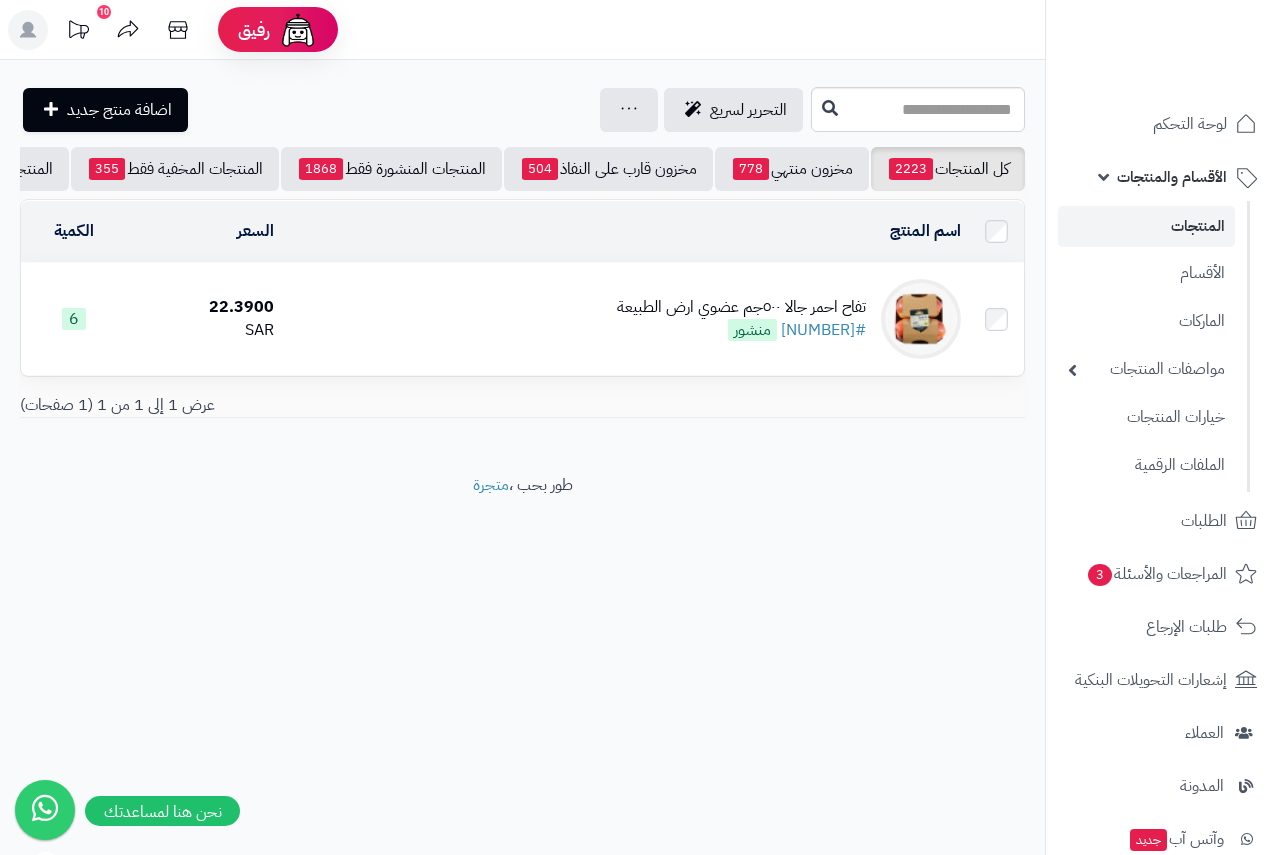 click on "تفاح احمر جالا ٥٠٠جم عضوي ارض الطبيعة" at bounding box center [741, 307] 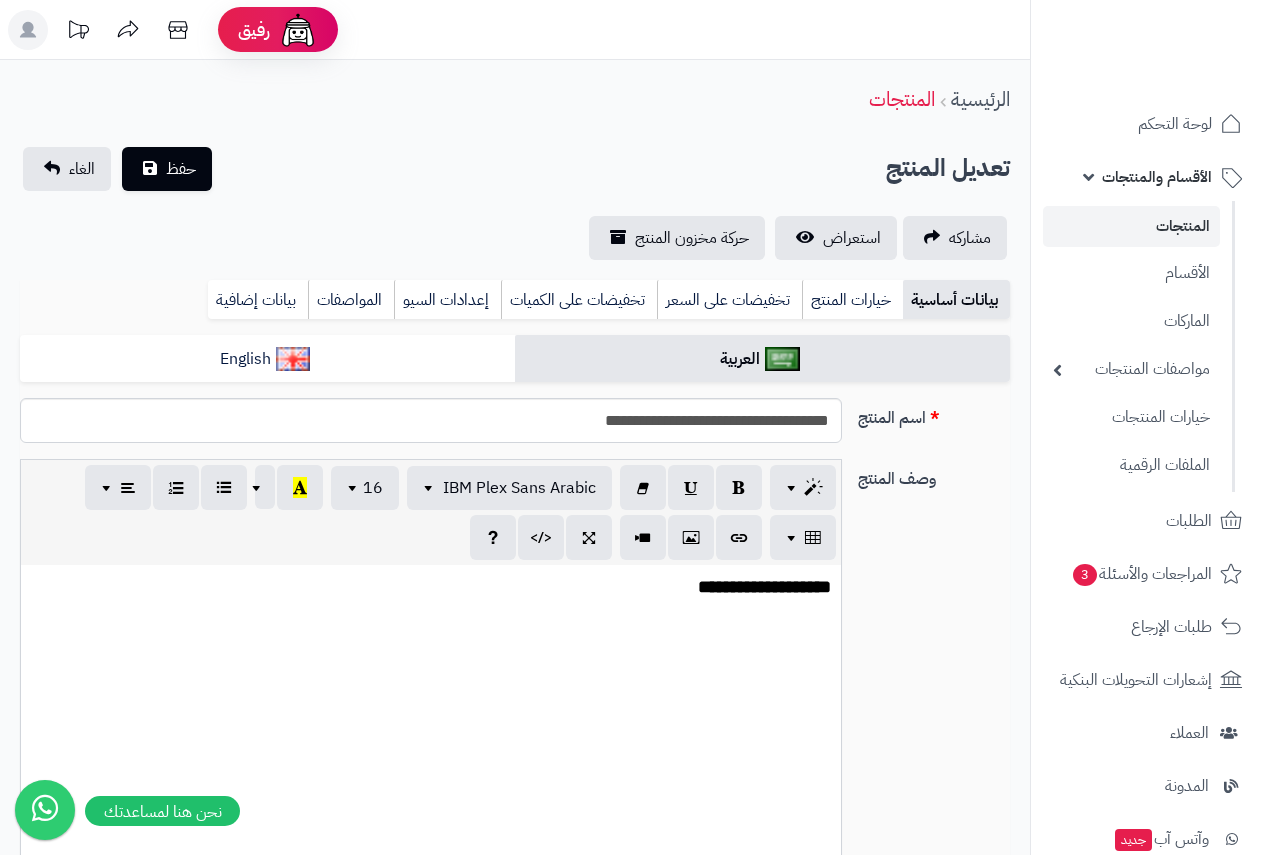 scroll, scrollTop: 366, scrollLeft: 0, axis: vertical 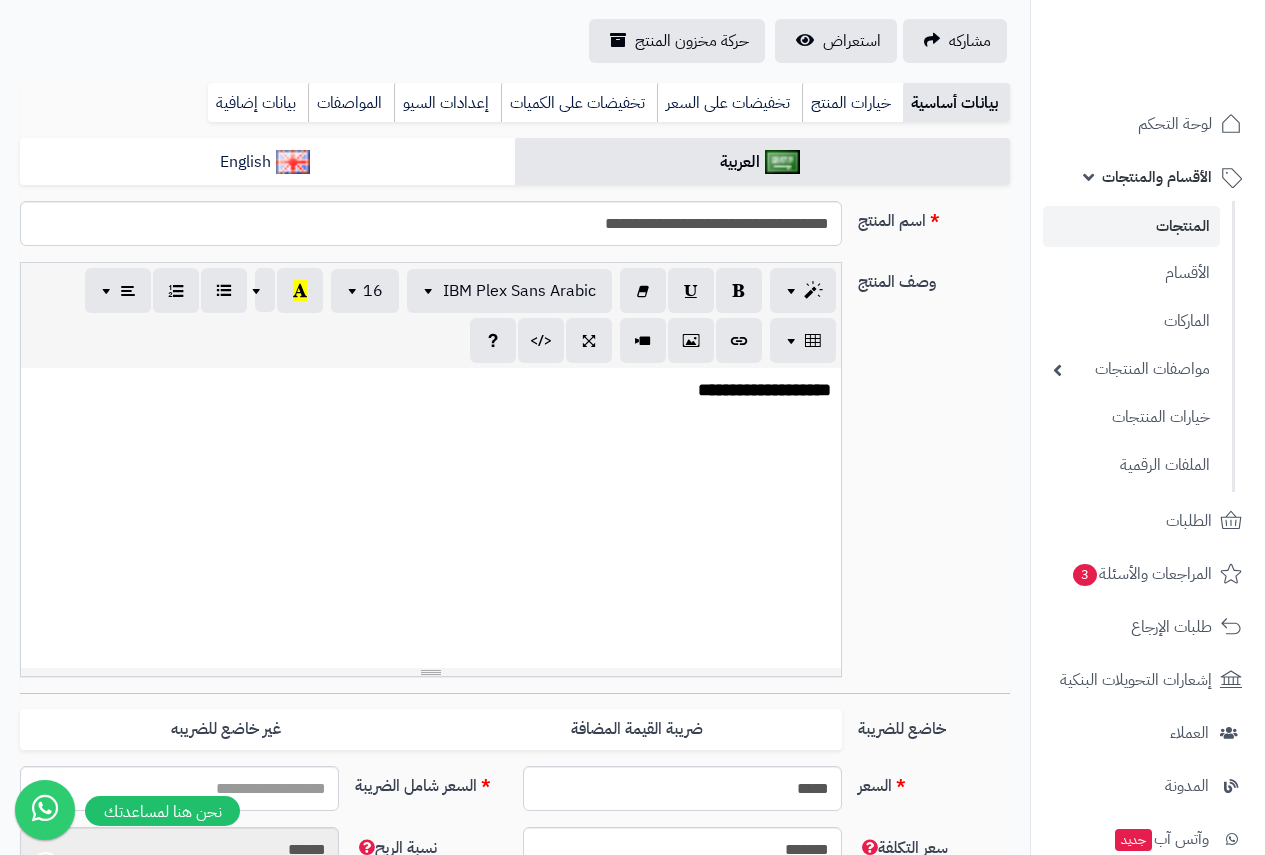 type on "*****" 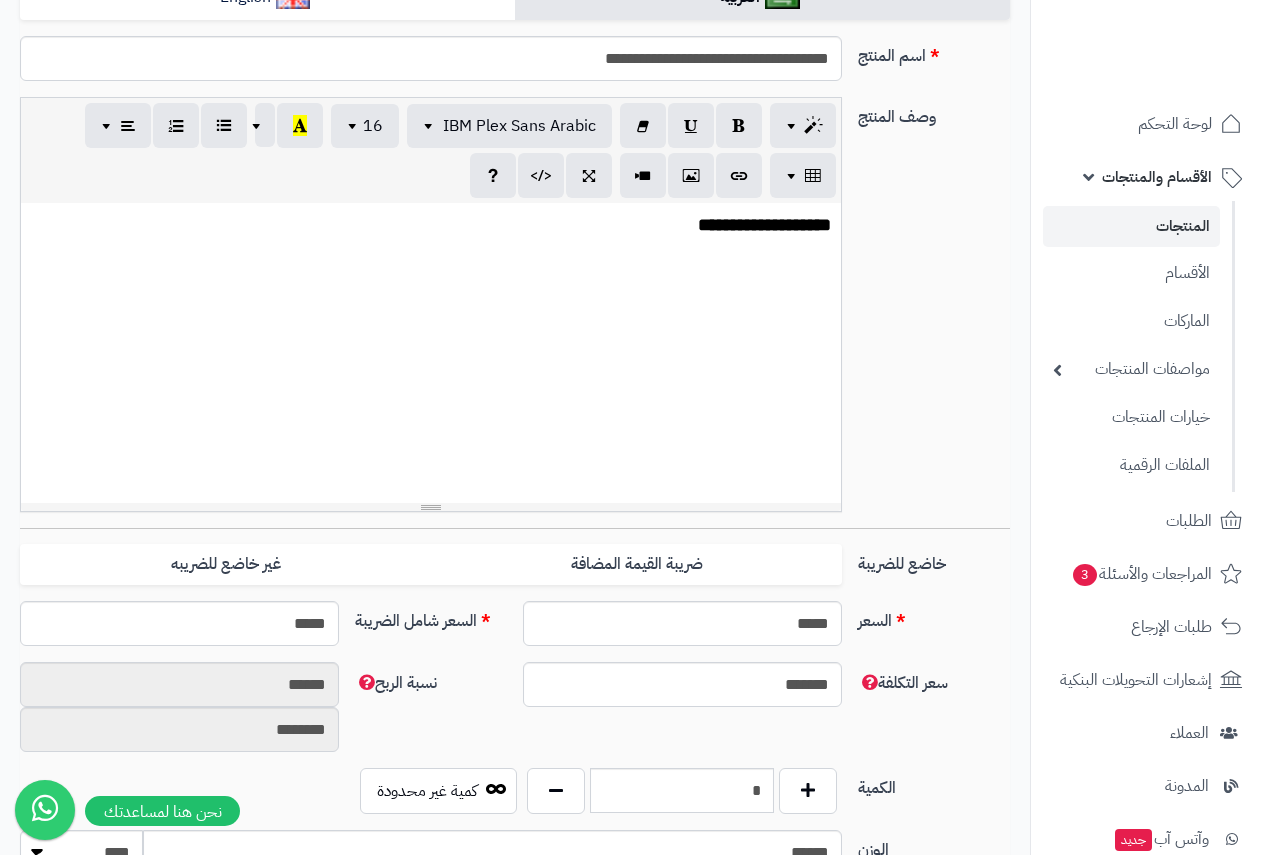 scroll, scrollTop: 915, scrollLeft: 0, axis: vertical 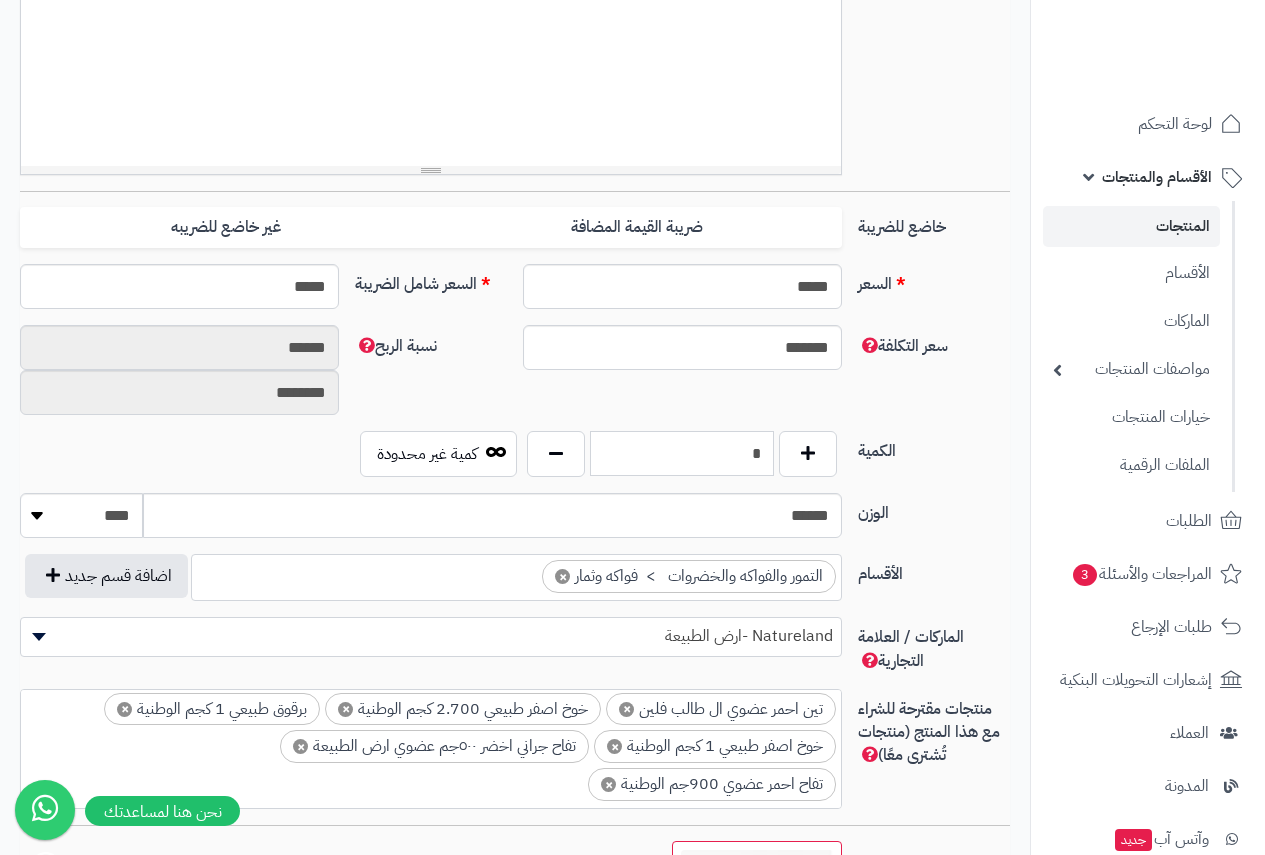 drag, startPoint x: 739, startPoint y: 453, endPoint x: 767, endPoint y: 452, distance: 28.01785 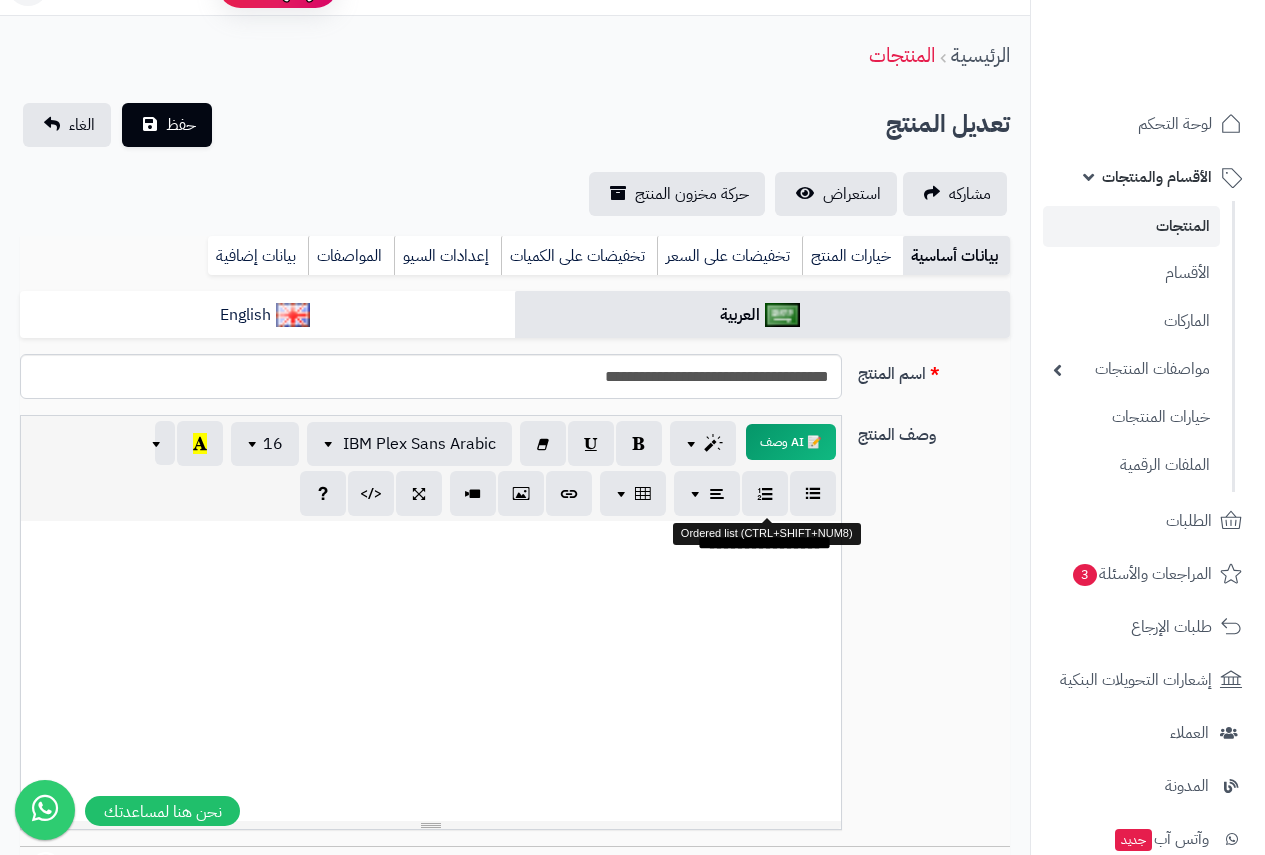 scroll, scrollTop: 0, scrollLeft: 0, axis: both 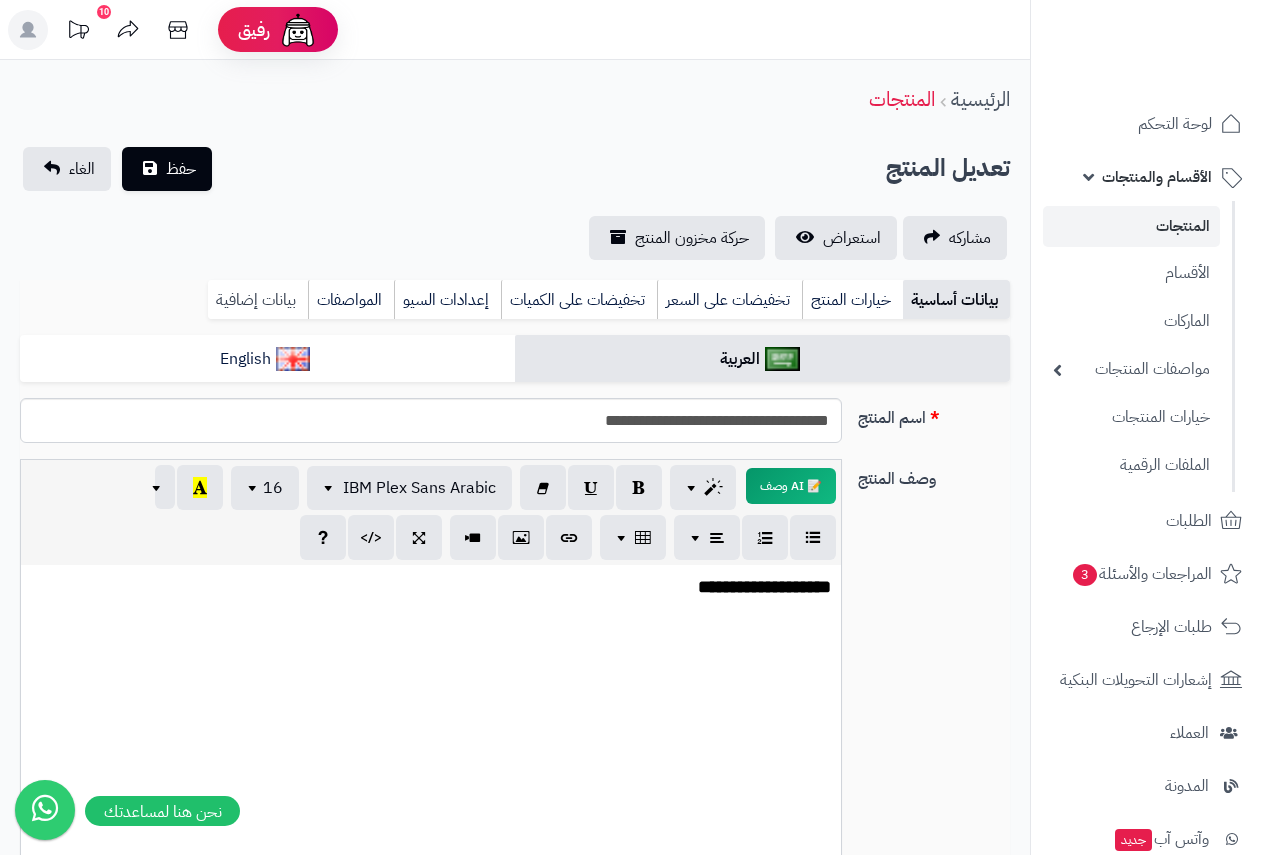 type on "*" 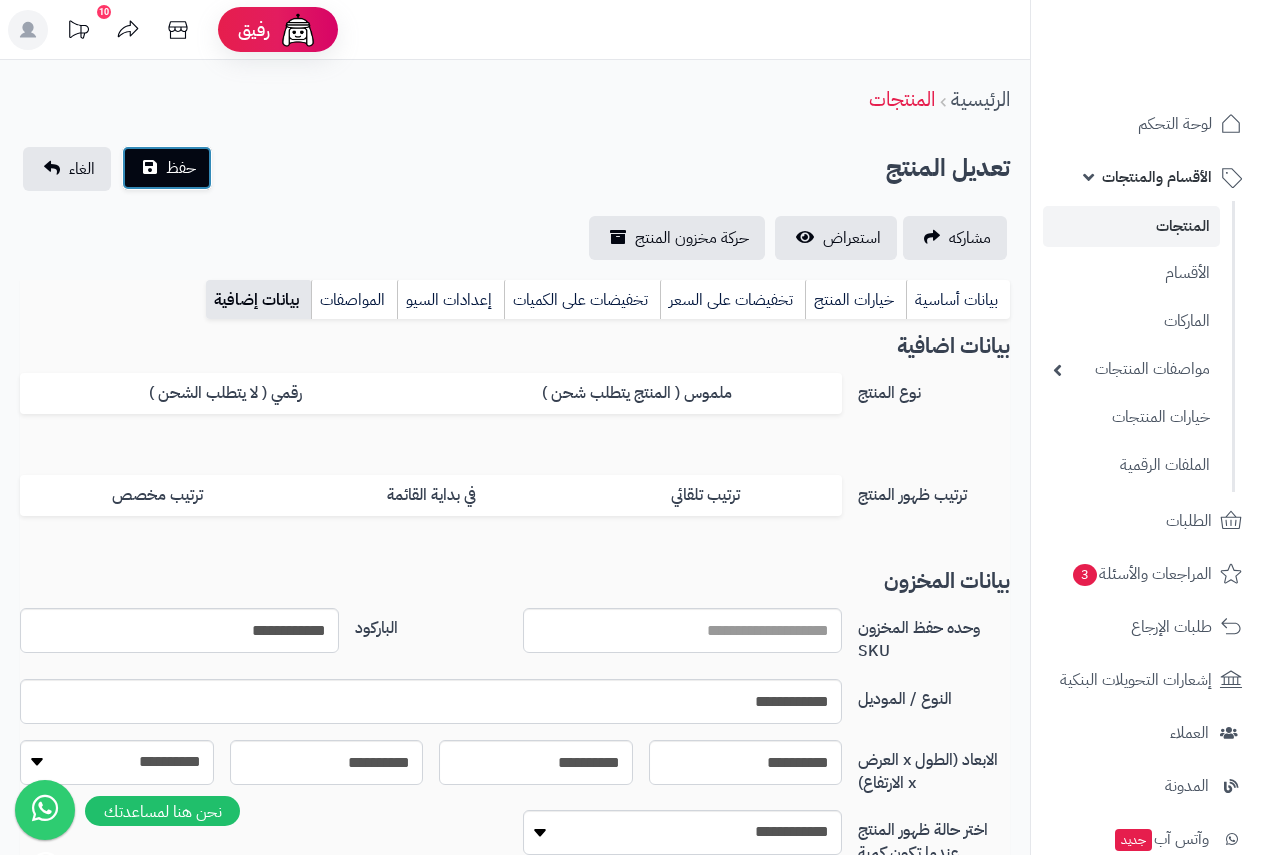 click on "حفظ" at bounding box center [167, 168] 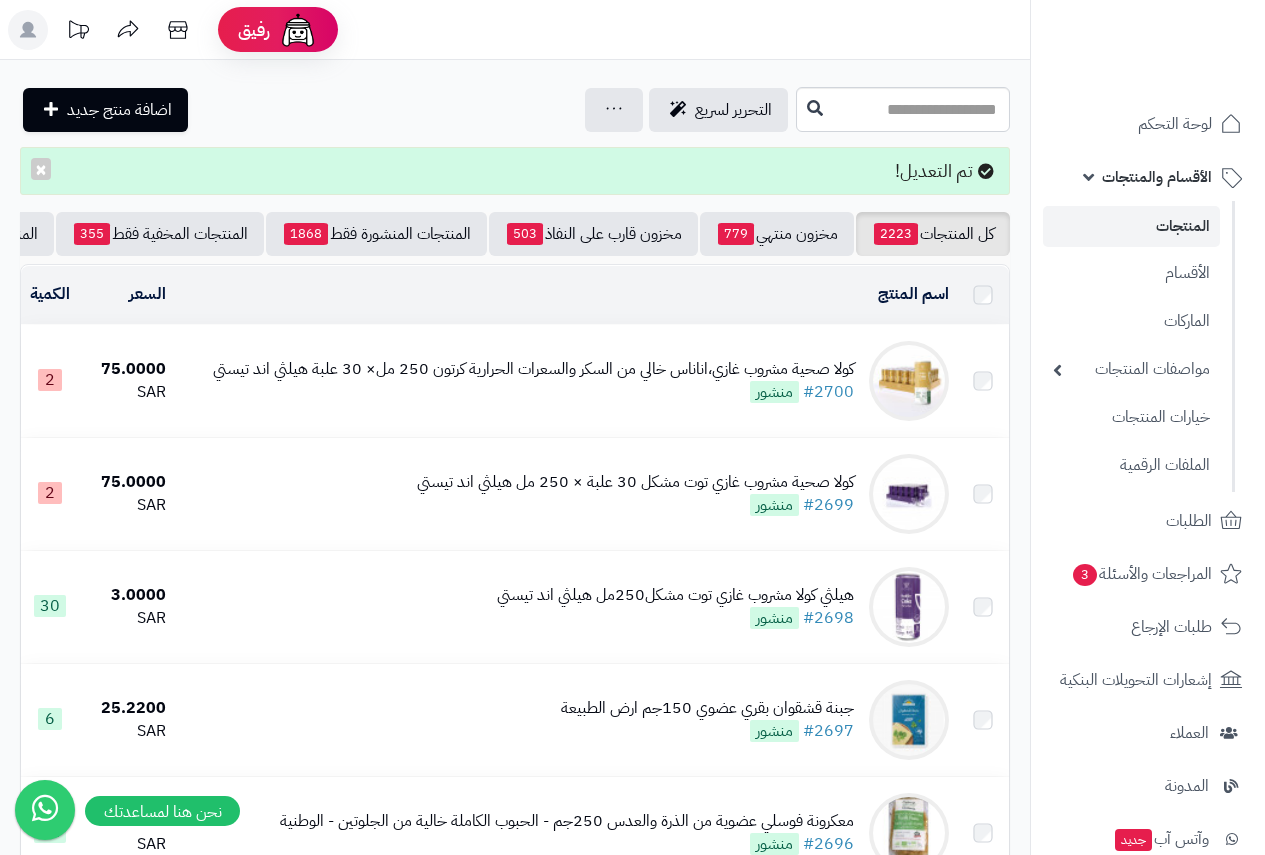 scroll, scrollTop: 0, scrollLeft: 0, axis: both 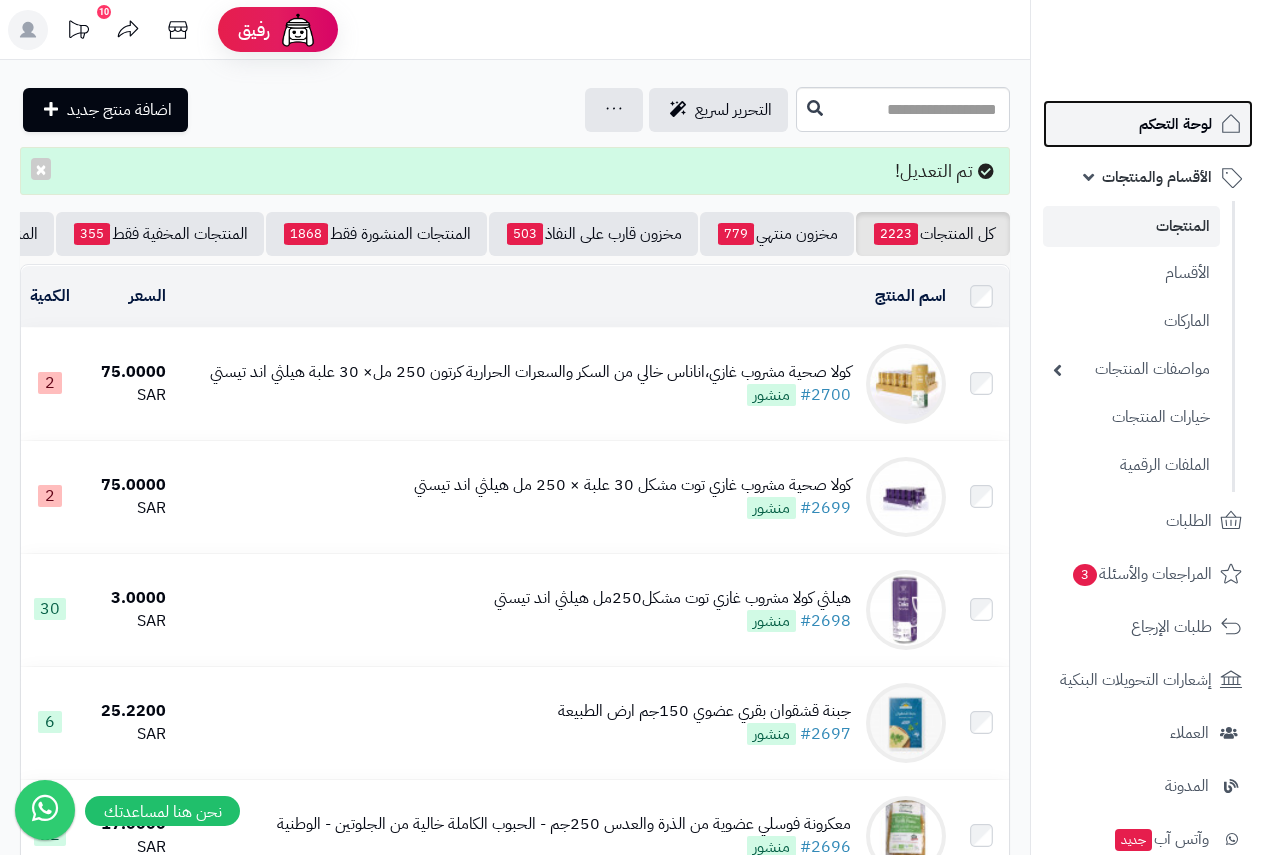 click on "لوحة التحكم" at bounding box center [1175, 124] 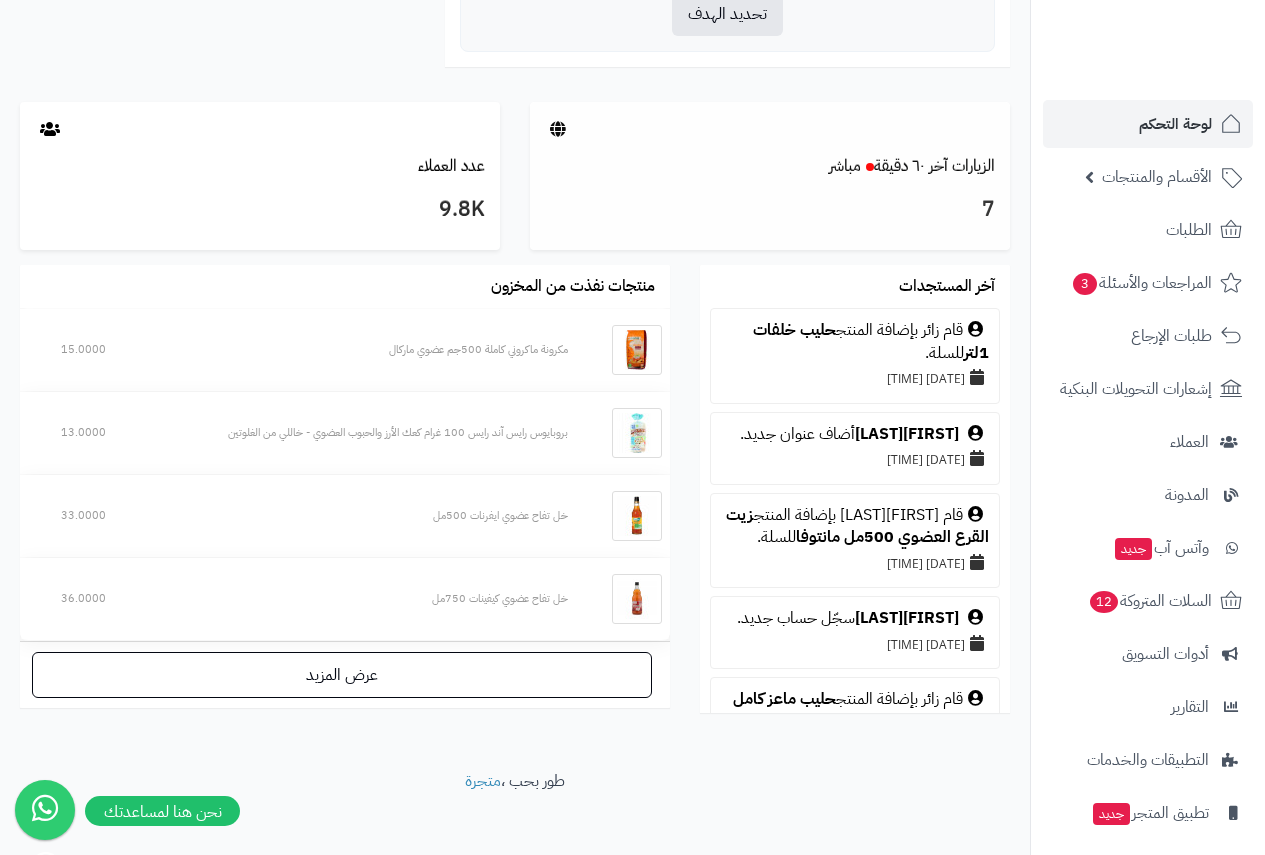 scroll, scrollTop: 1043, scrollLeft: 0, axis: vertical 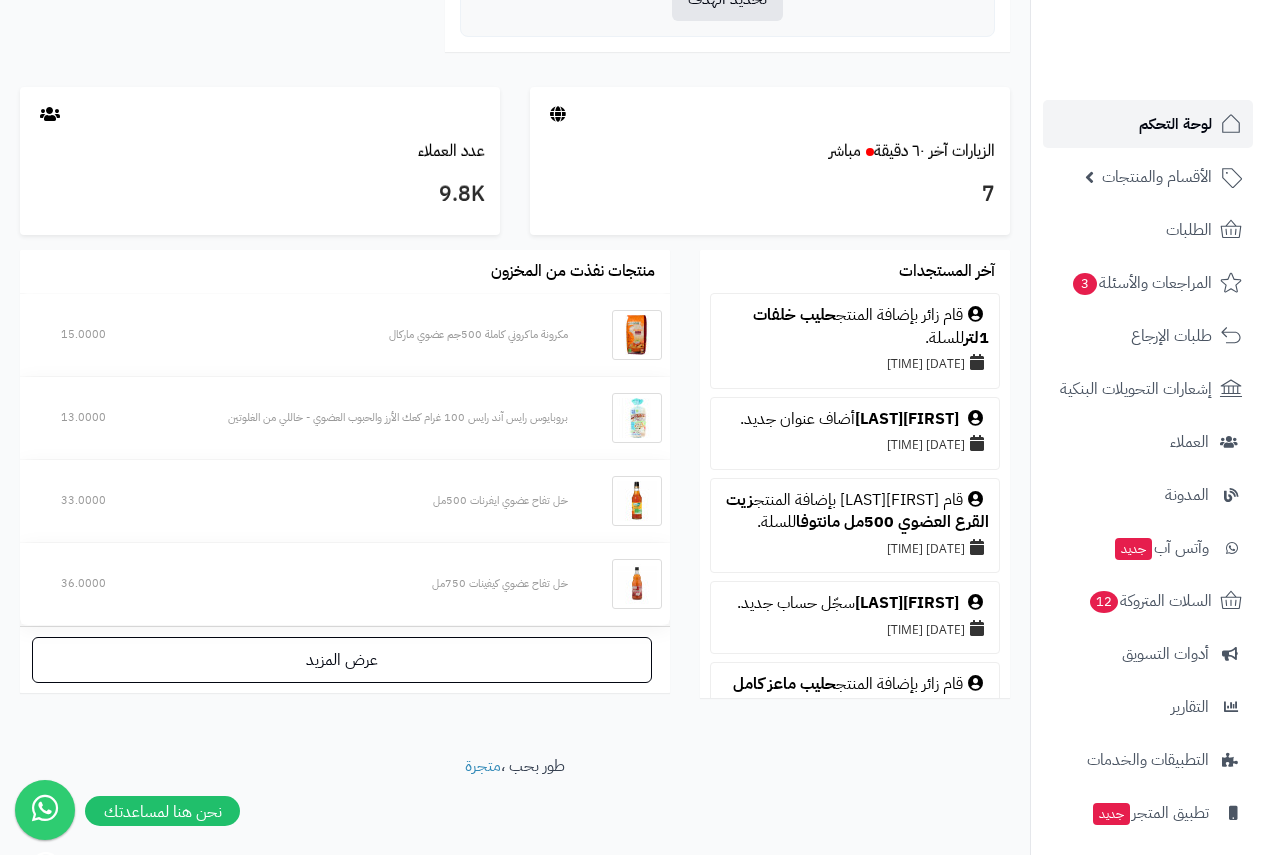 click on "لوحة التحكم" at bounding box center (1175, 124) 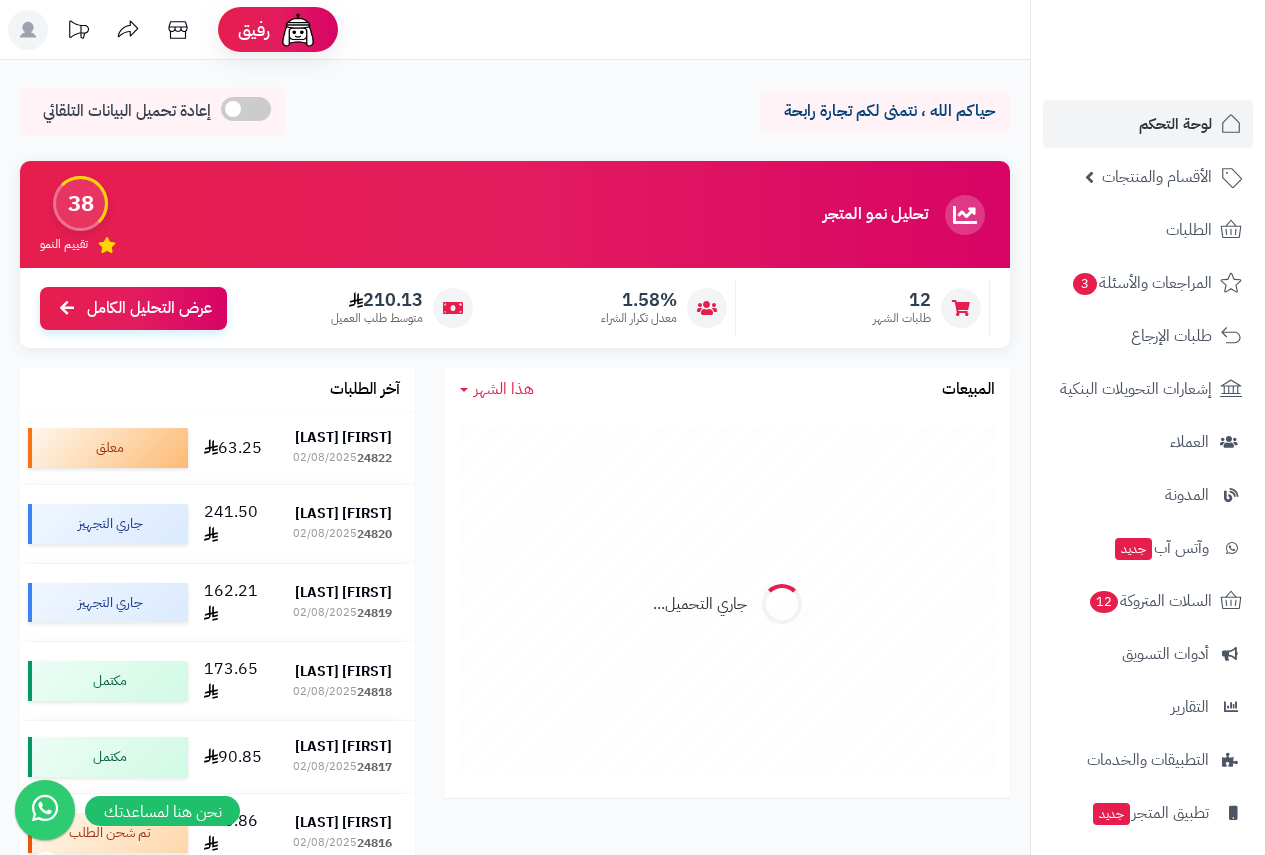 scroll, scrollTop: 0, scrollLeft: 0, axis: both 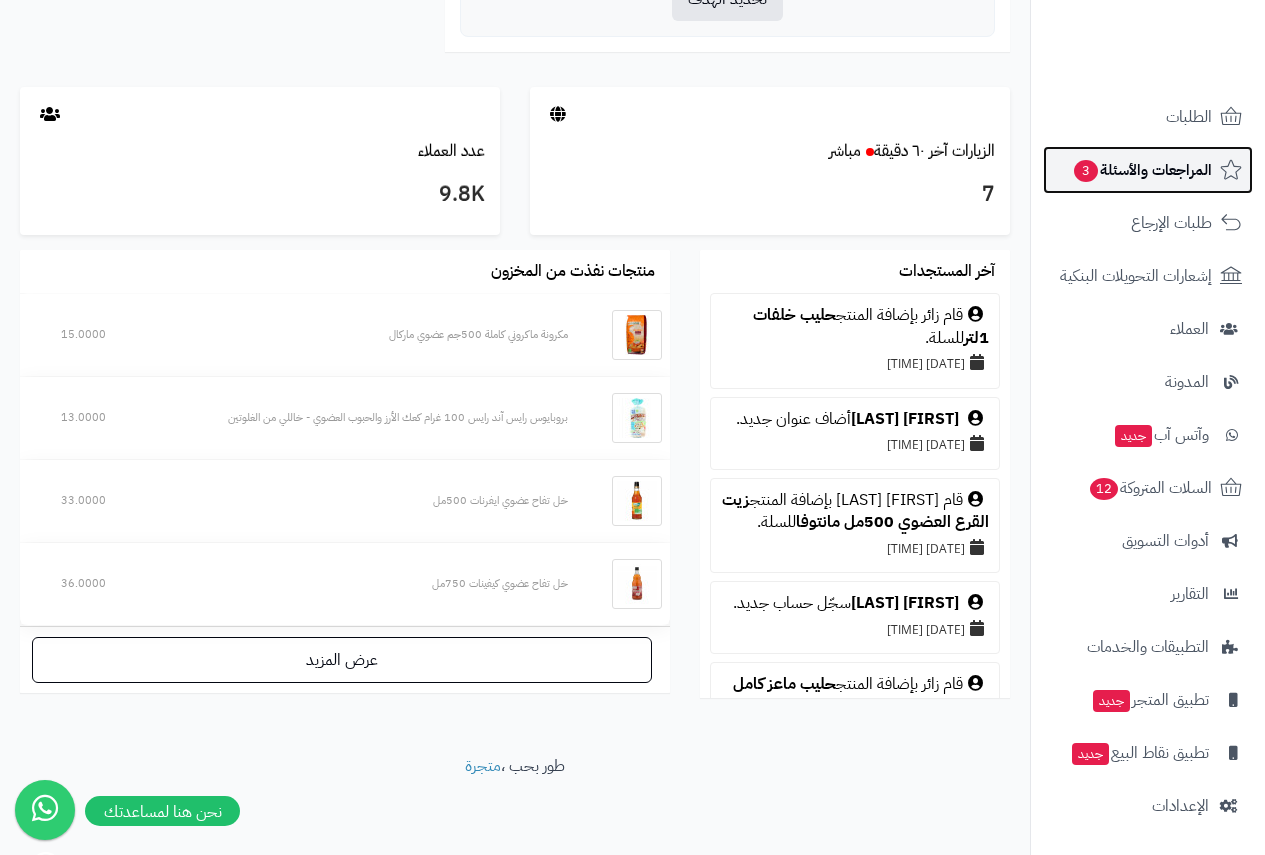 click on "المراجعات والأسئلة  3" at bounding box center [1142, 170] 